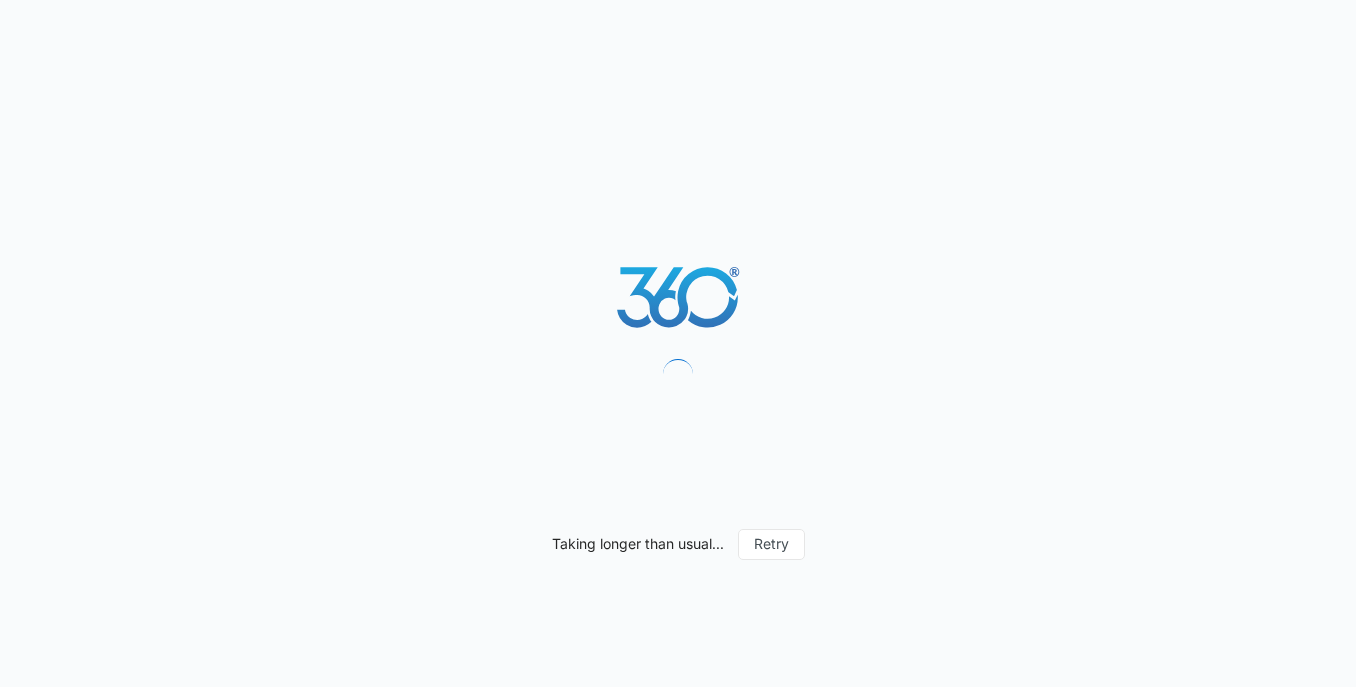 scroll, scrollTop: 0, scrollLeft: 0, axis: both 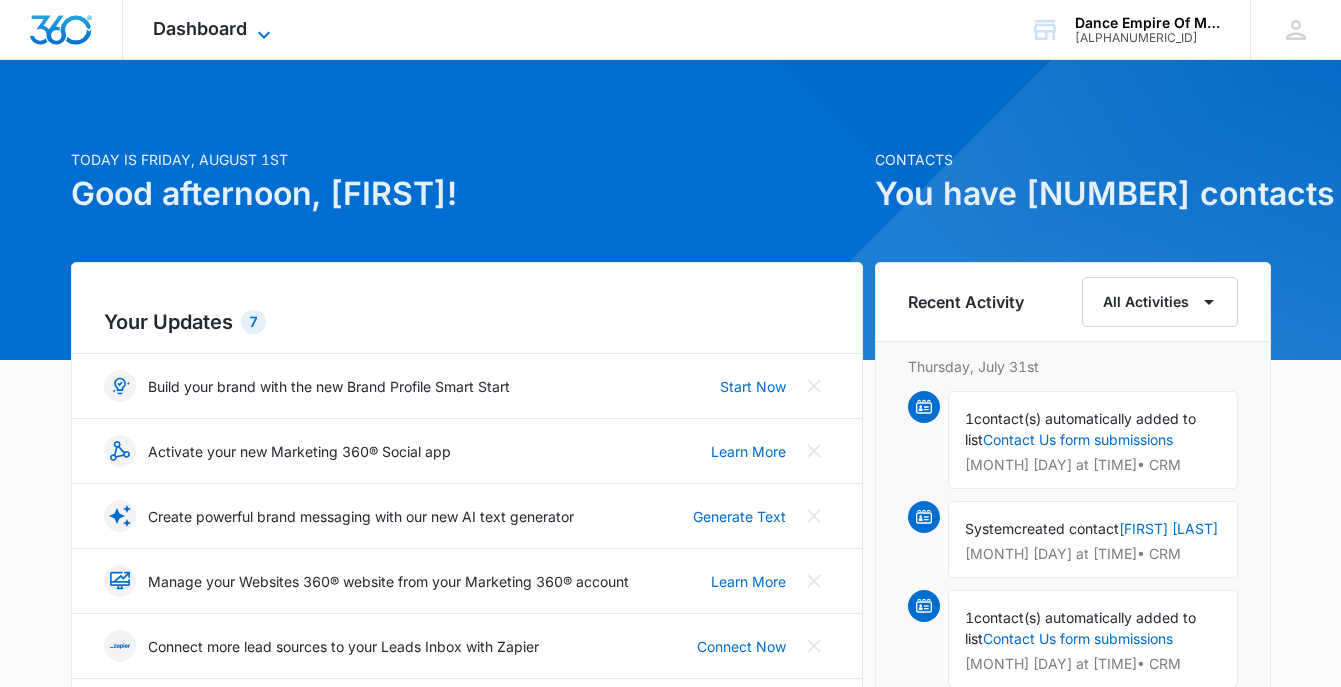 click on "Dashboard" at bounding box center (200, 28) 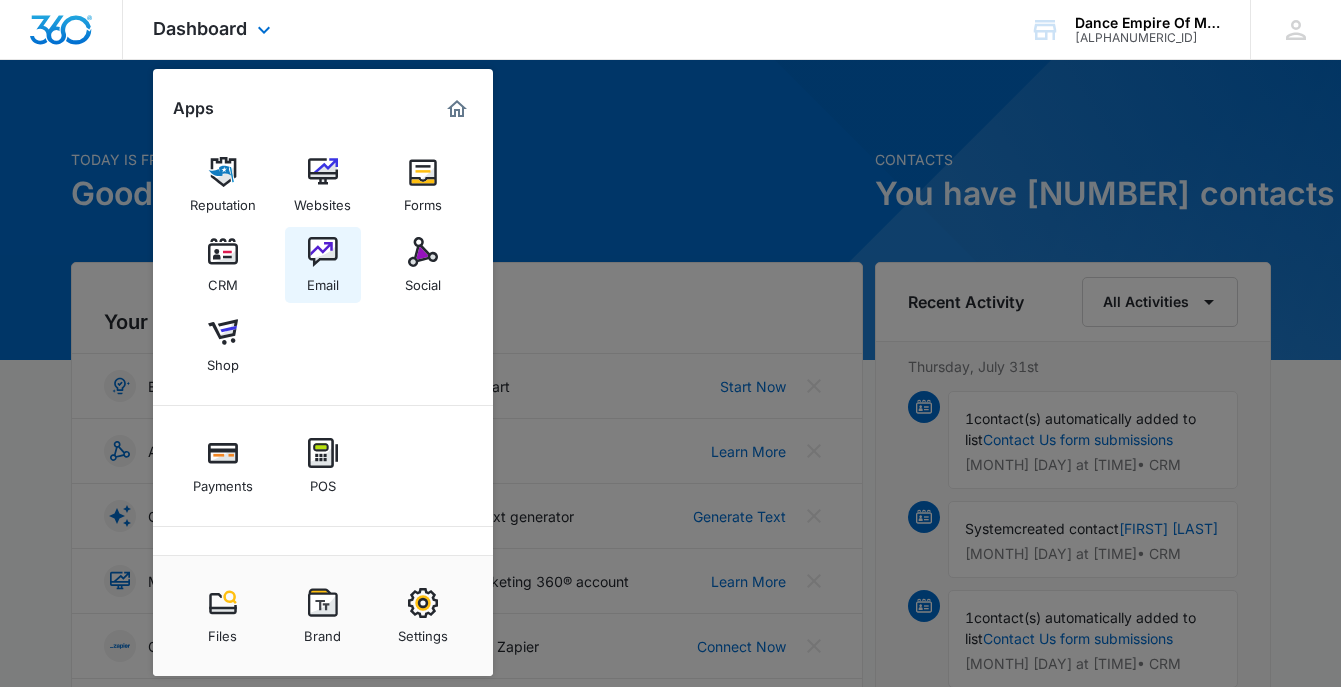 scroll, scrollTop: 93, scrollLeft: 0, axis: vertical 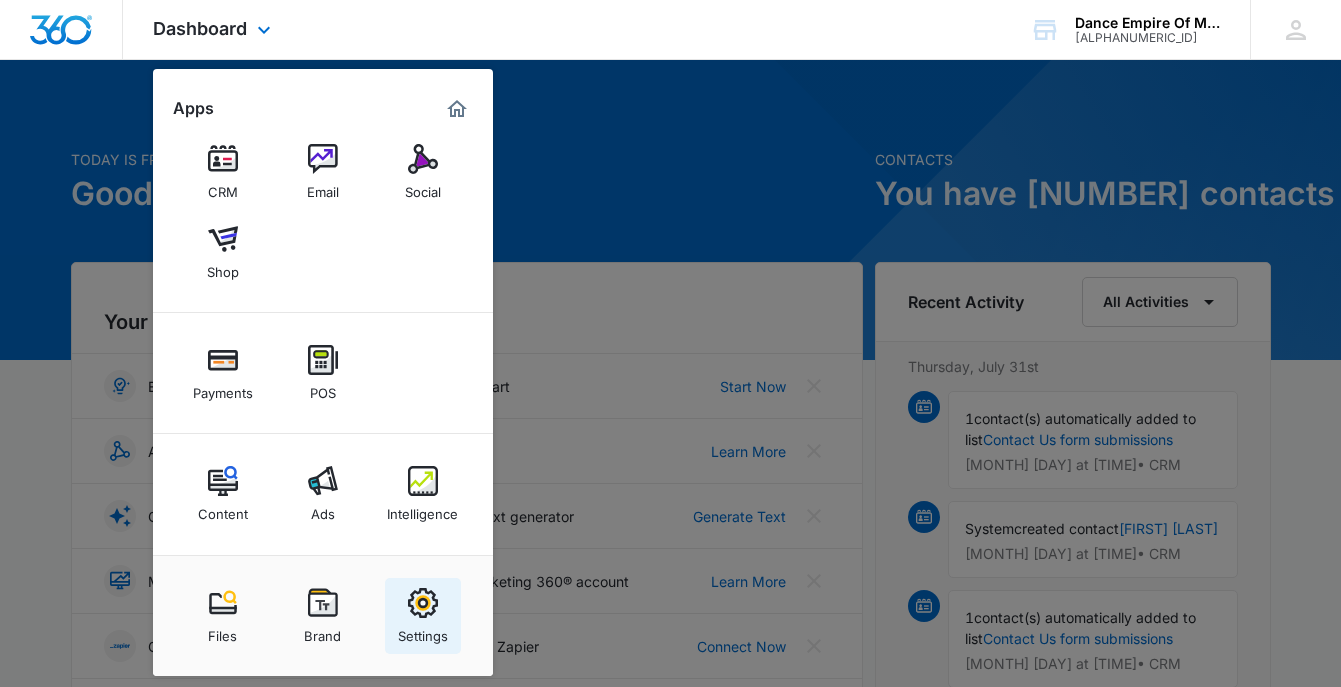click at bounding box center (423, 603) 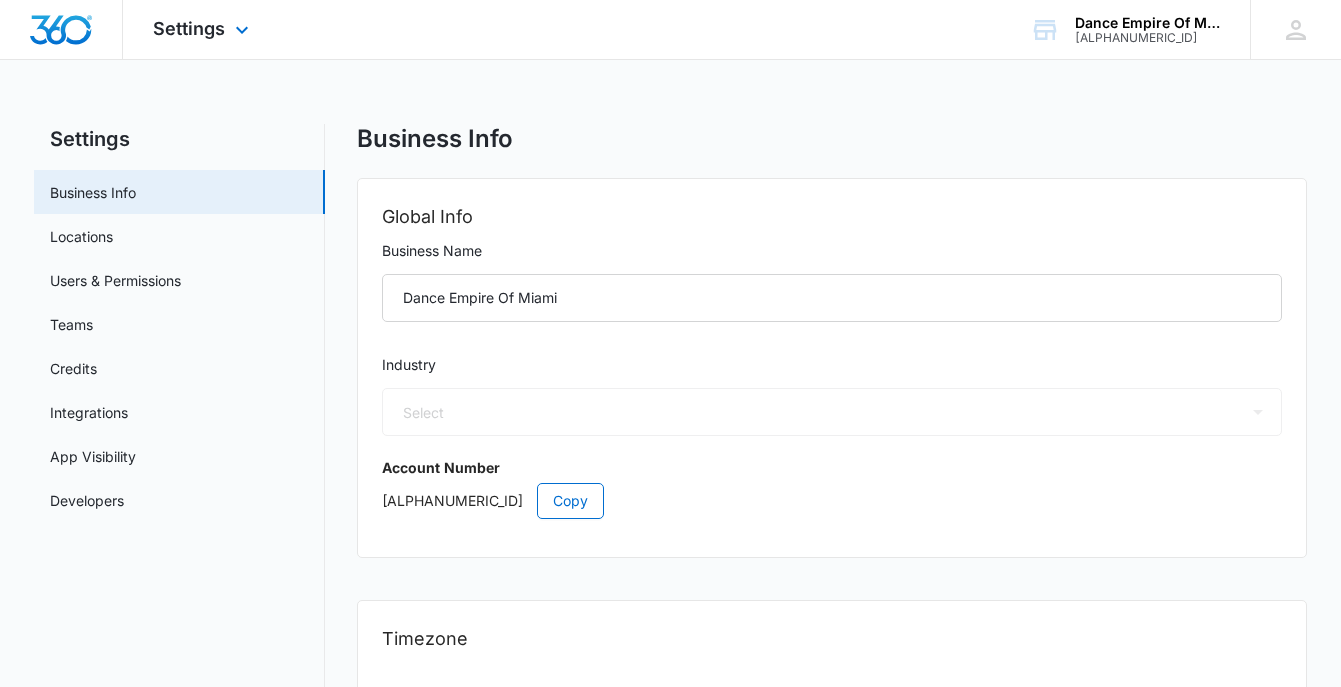select on "33" 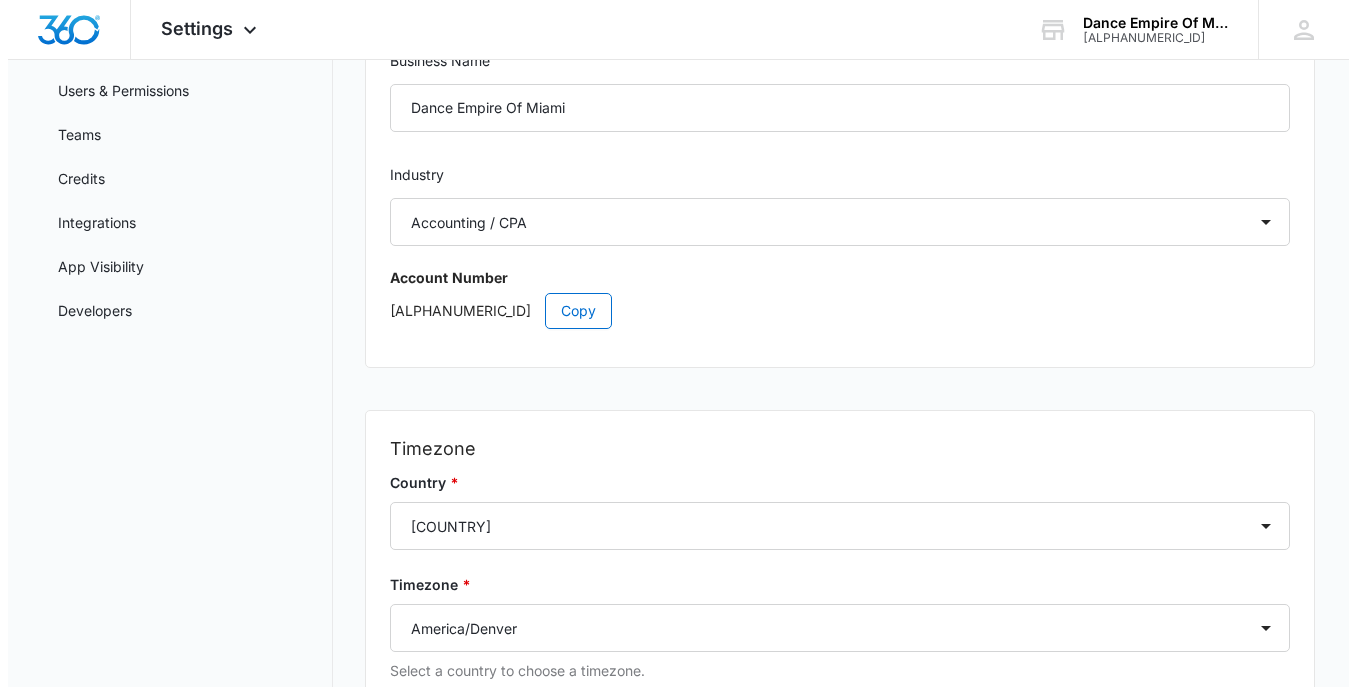 scroll, scrollTop: 0, scrollLeft: 0, axis: both 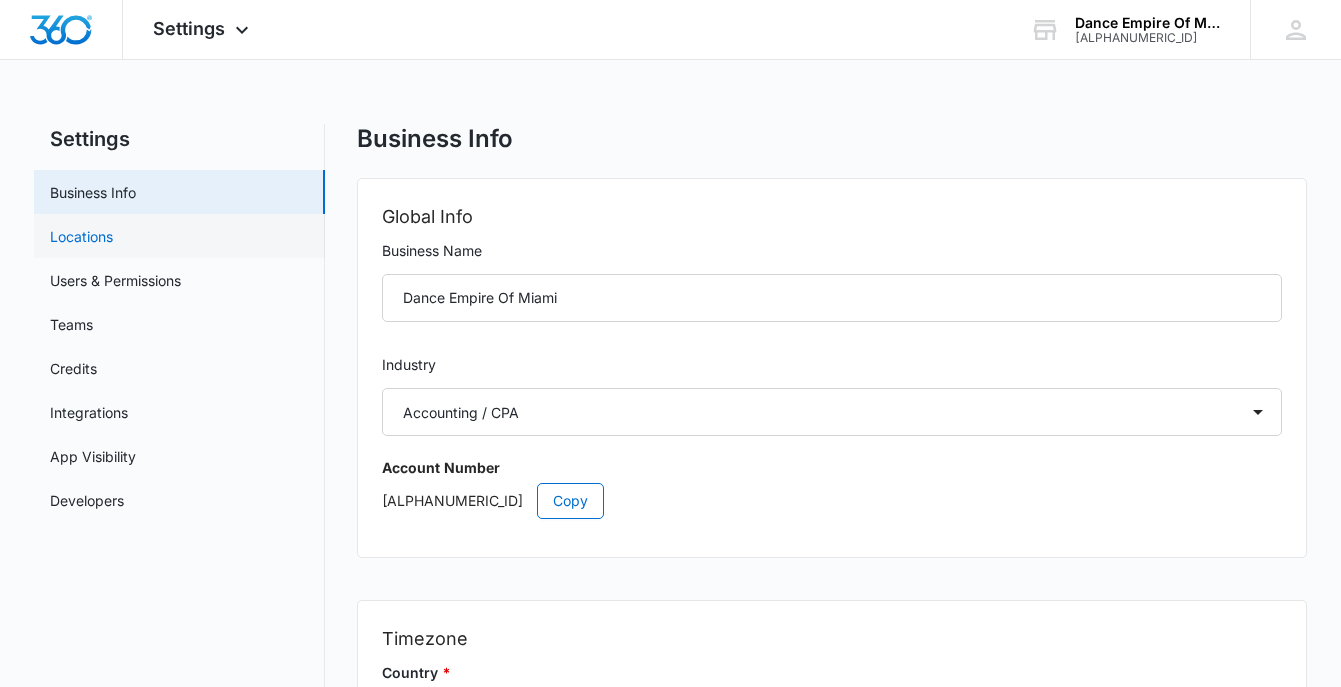 click on "Locations" at bounding box center [81, 236] 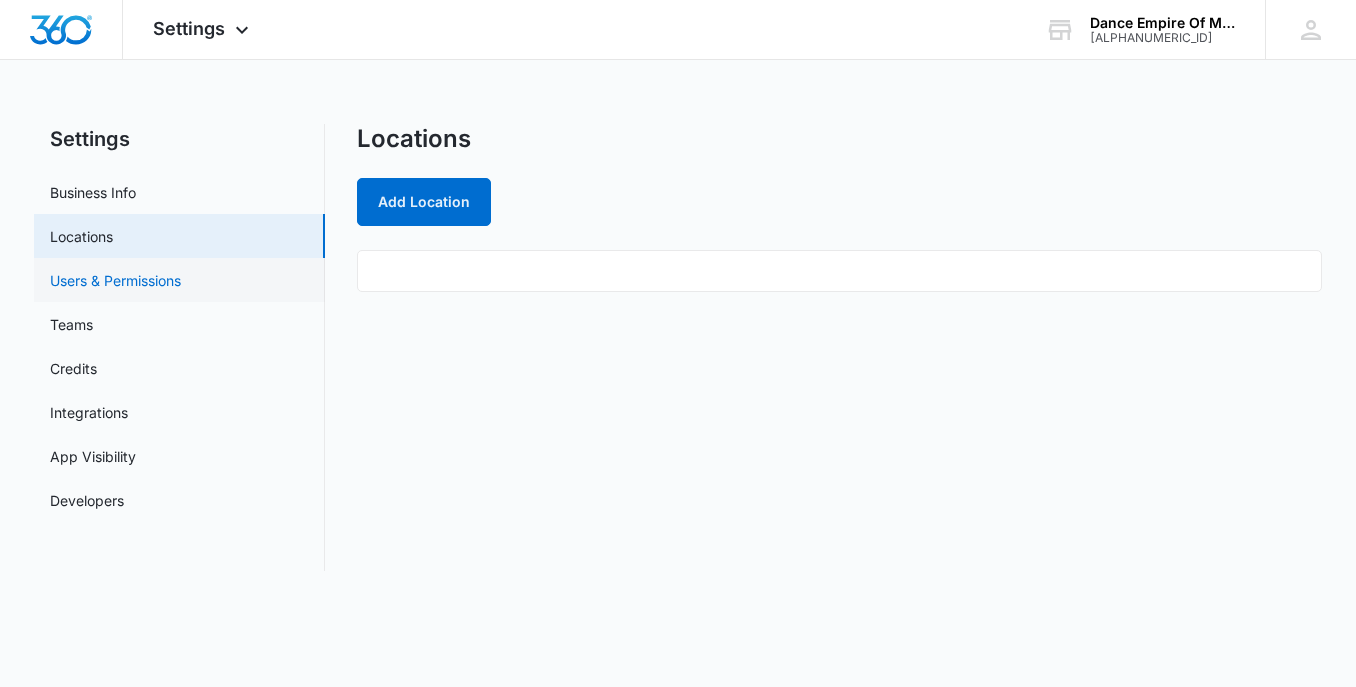 click on "Users & Permissions" at bounding box center (115, 280) 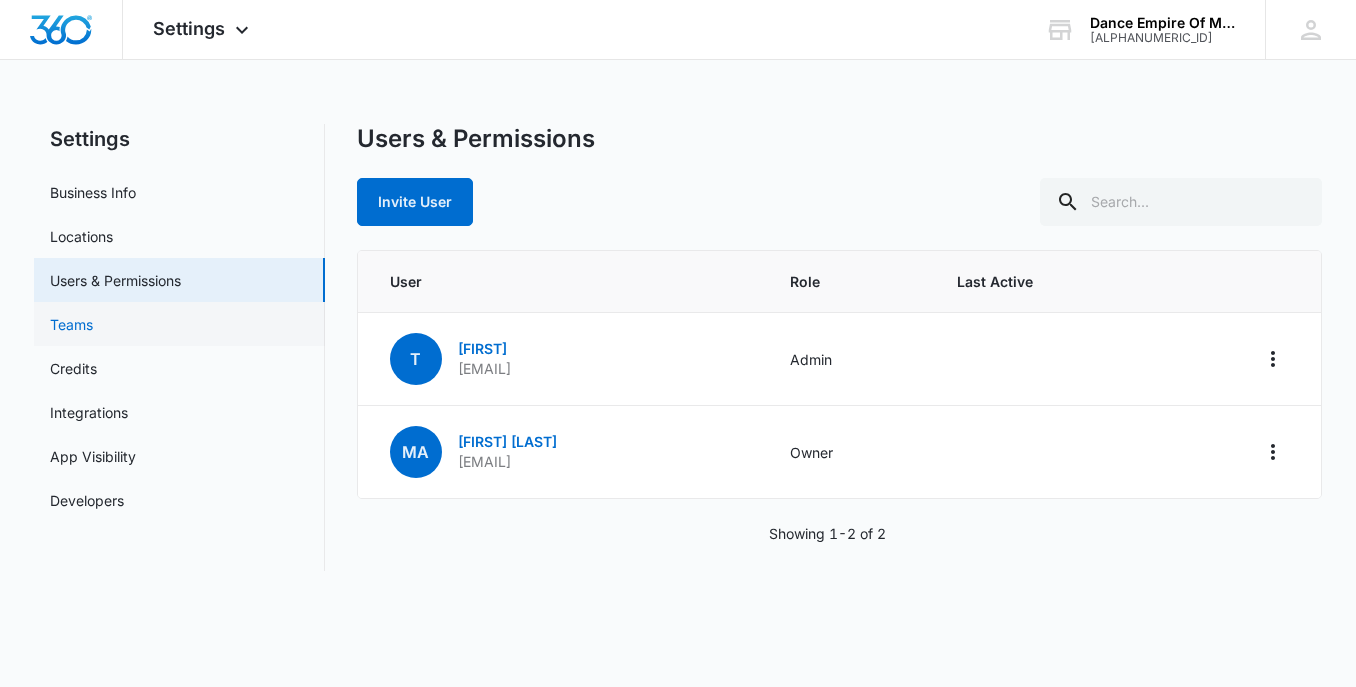 scroll, scrollTop: 0, scrollLeft: 0, axis: both 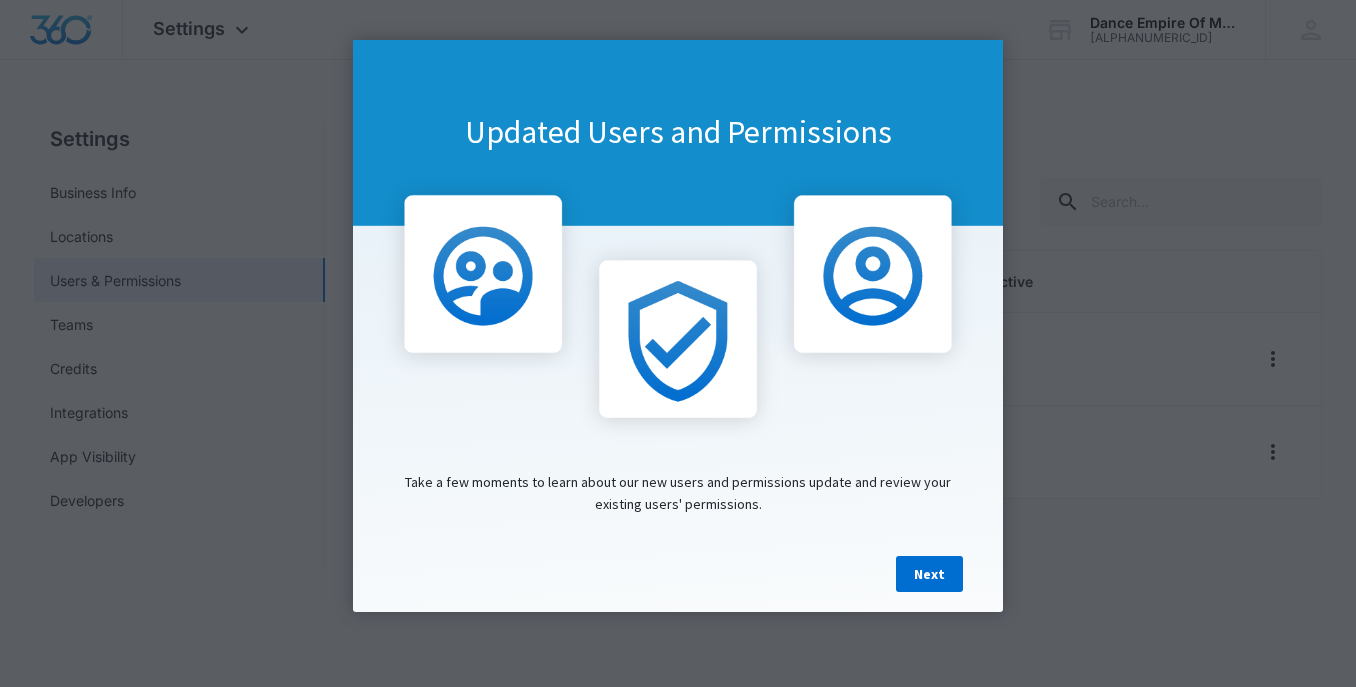 click on "Updated Users and Permissions Take a few moments to learn about our new users and permissions update and review your existing users' permissions. Next" 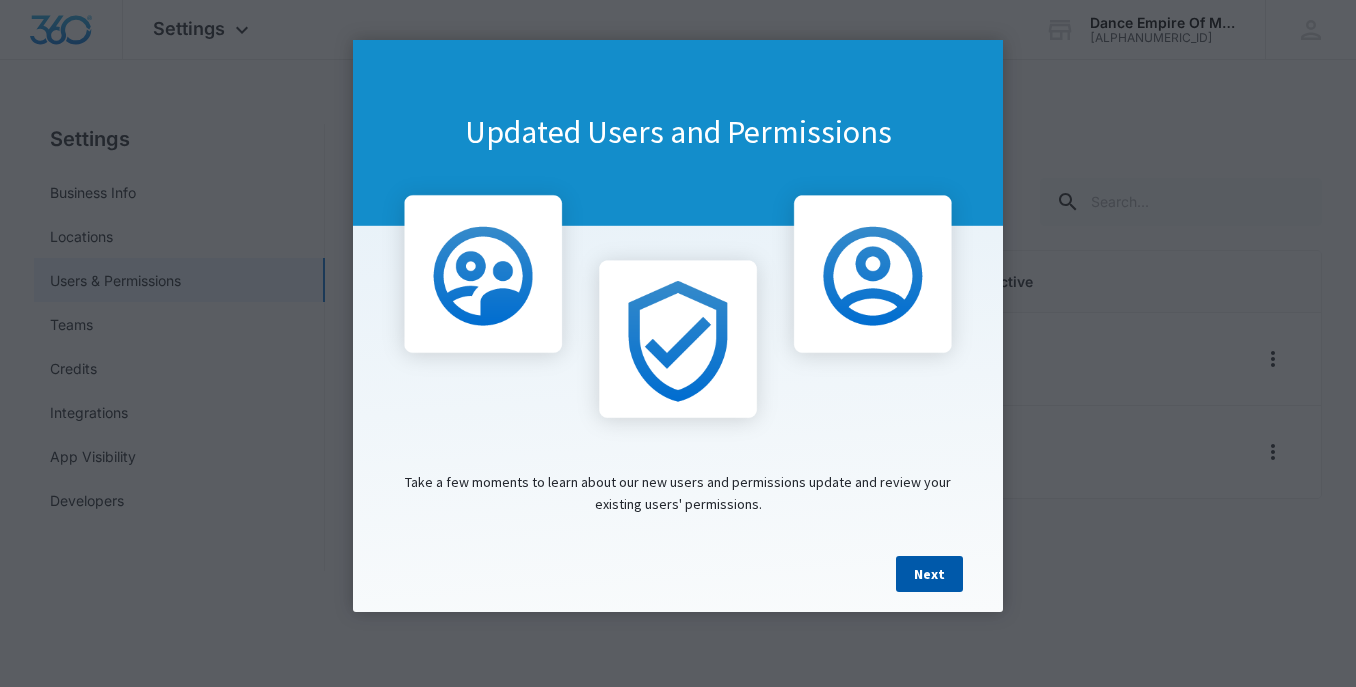 click on "Next" at bounding box center (929, 574) 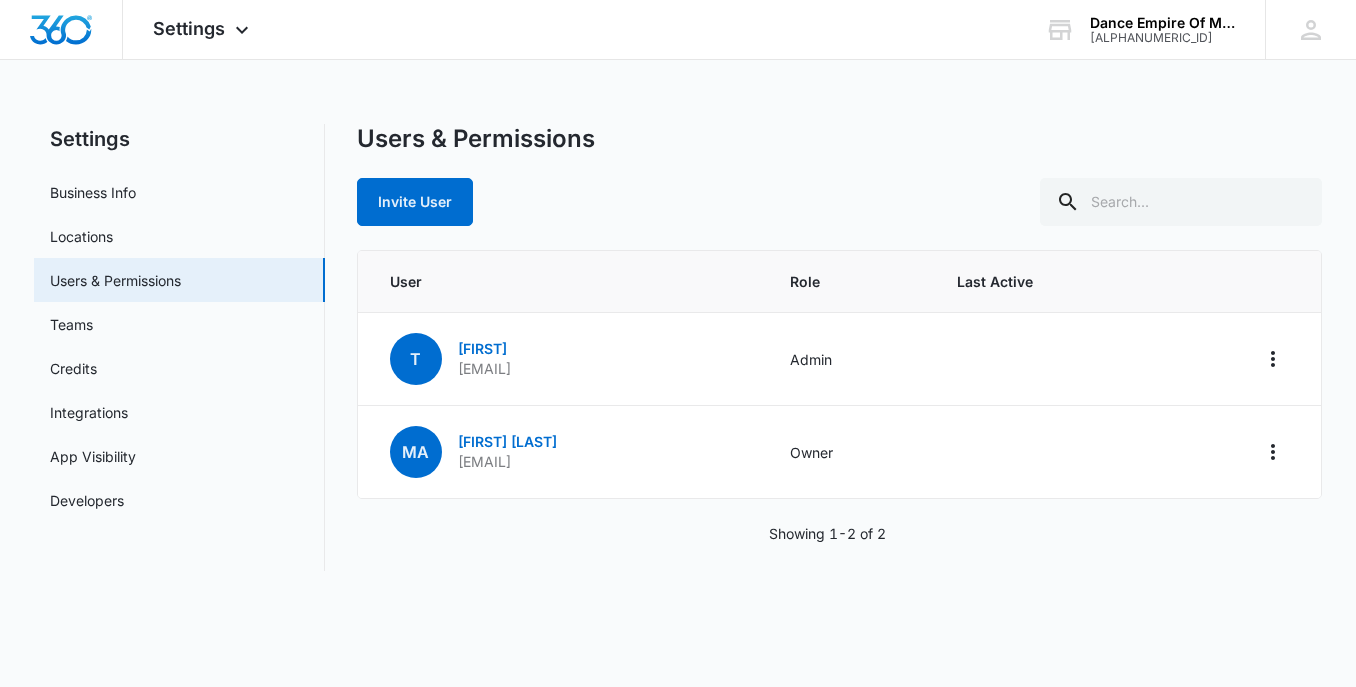scroll, scrollTop: 0, scrollLeft: 0, axis: both 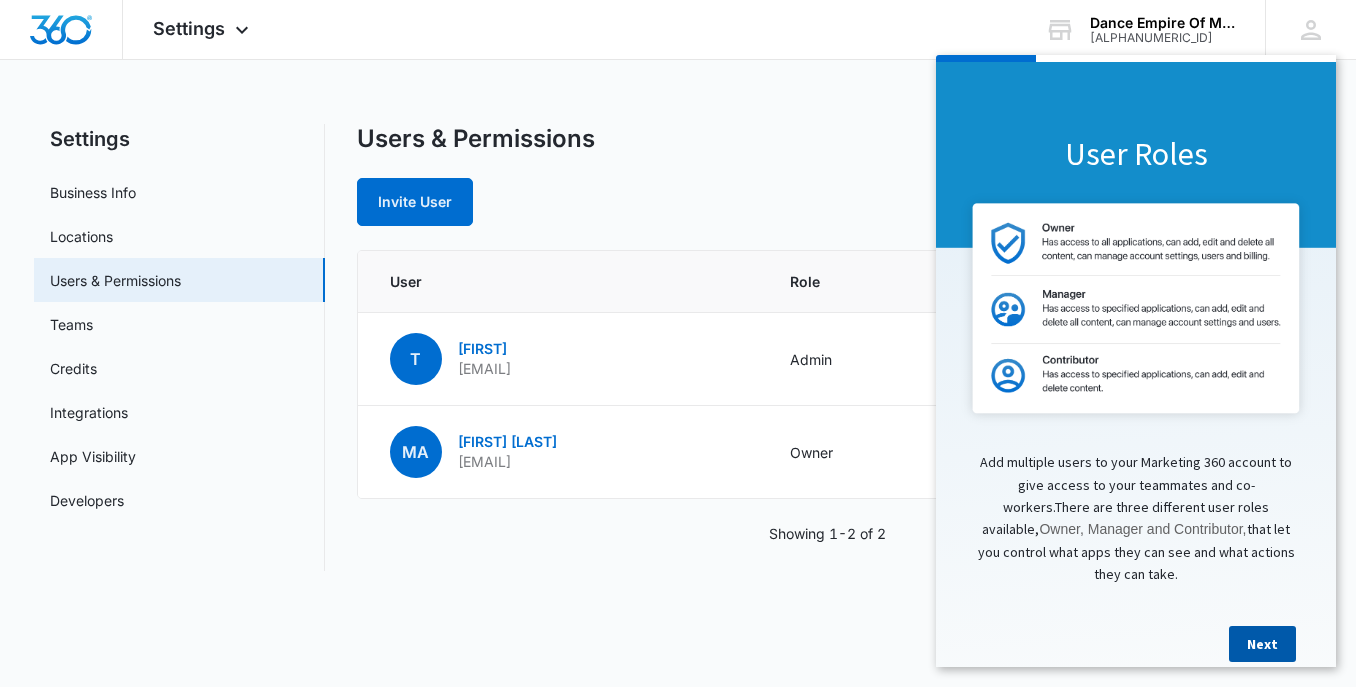 click on "Next" at bounding box center [1262, 644] 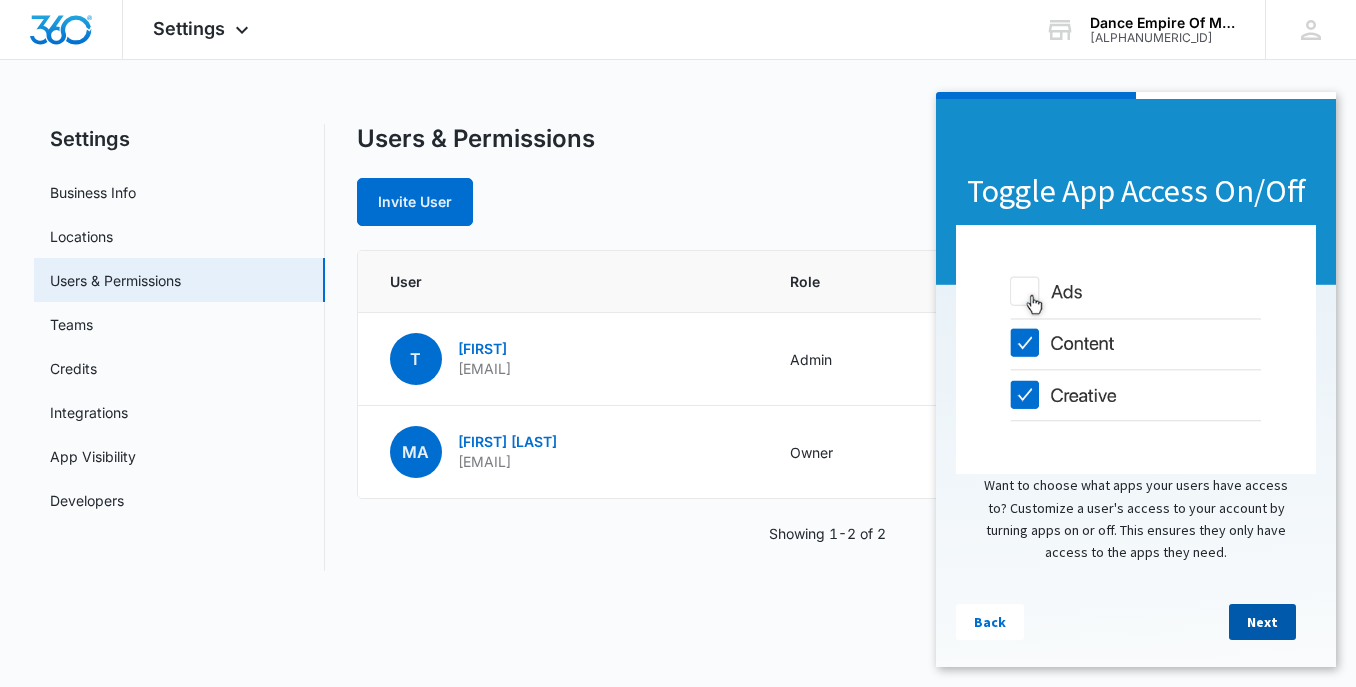 click on "Next" at bounding box center (1262, 622) 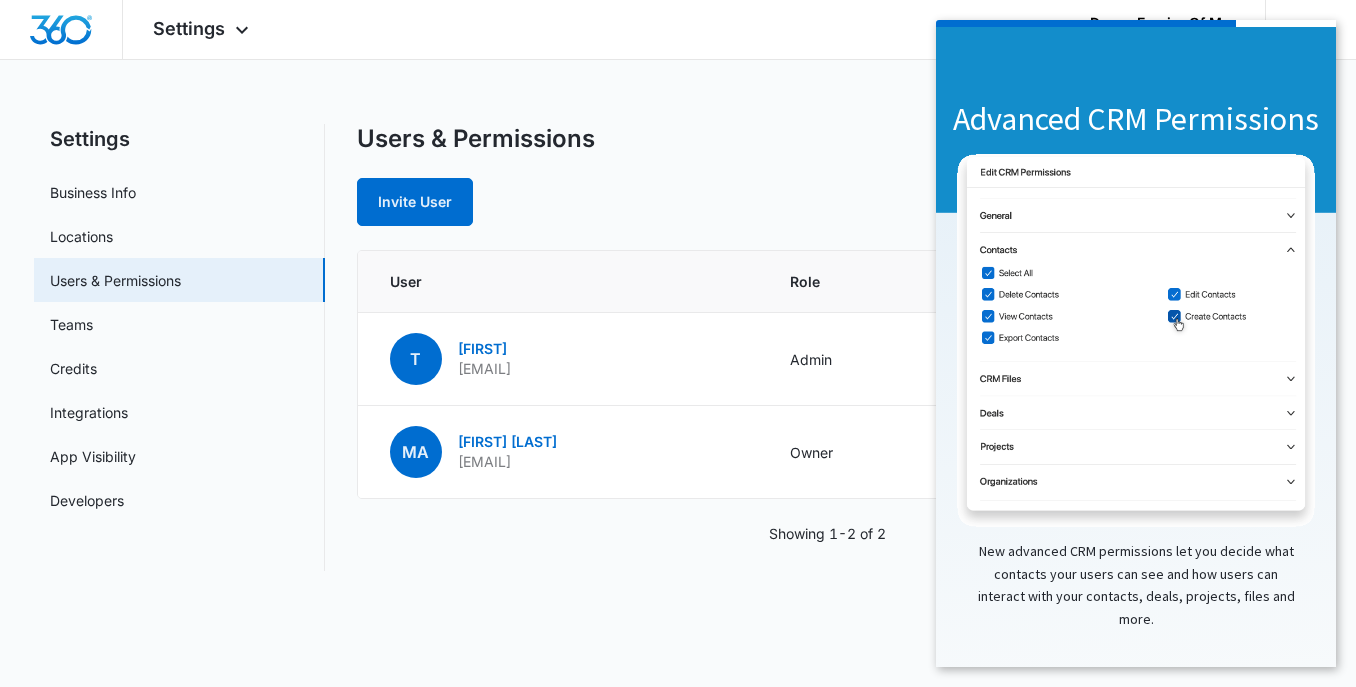 click on "Dance Empire Of Miami - Users & Permissions - Marketing 360®" at bounding box center (678, 343) 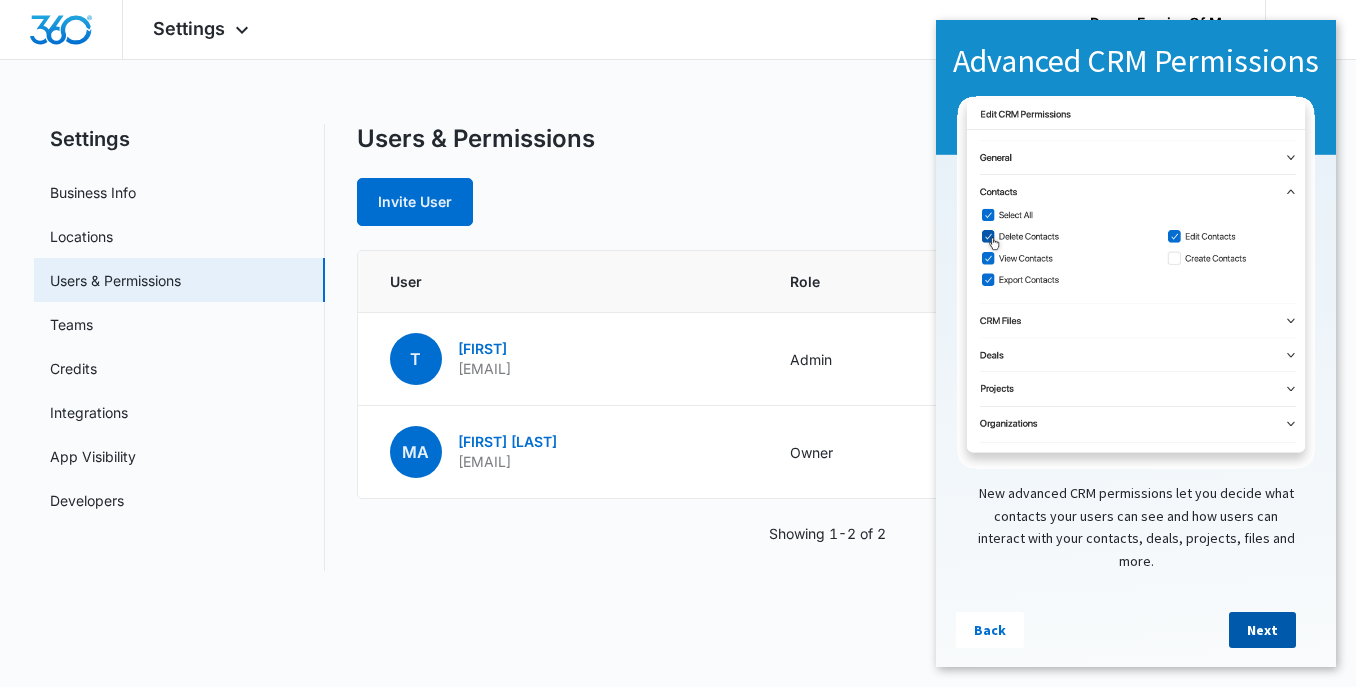 click on "Next" at bounding box center [1262, 630] 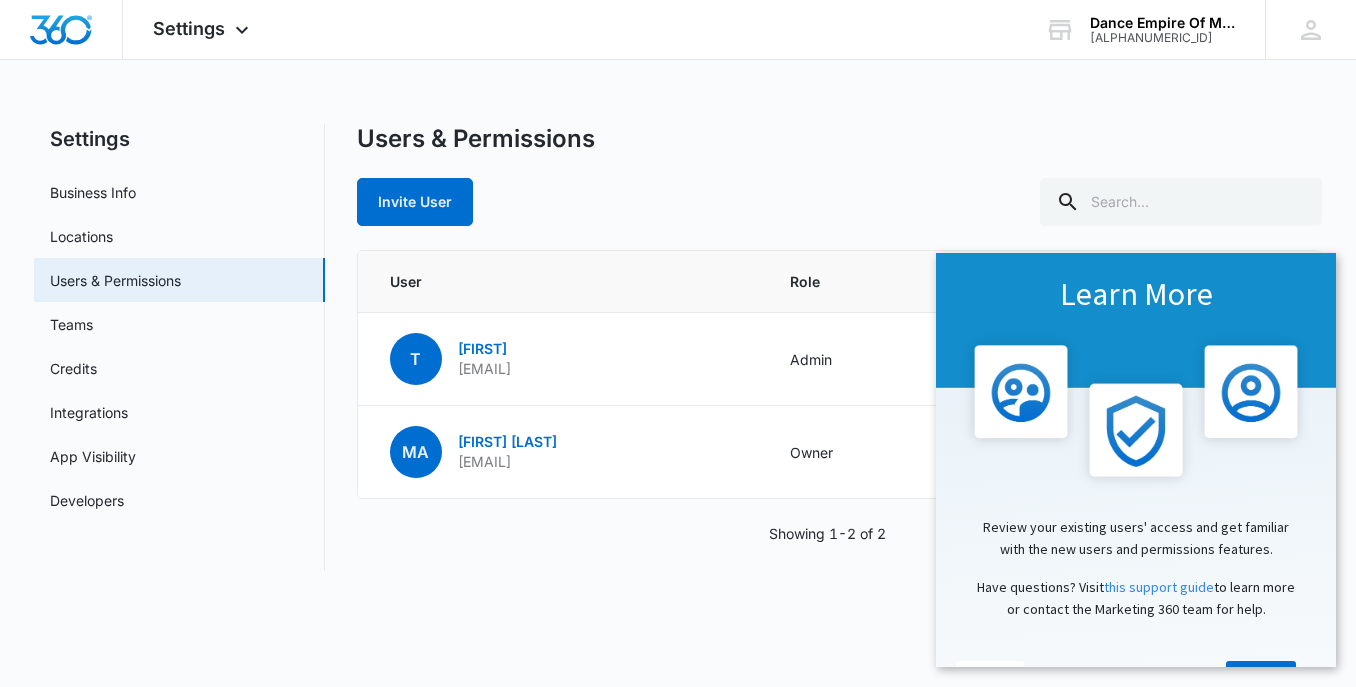 scroll, scrollTop: 0, scrollLeft: 0, axis: both 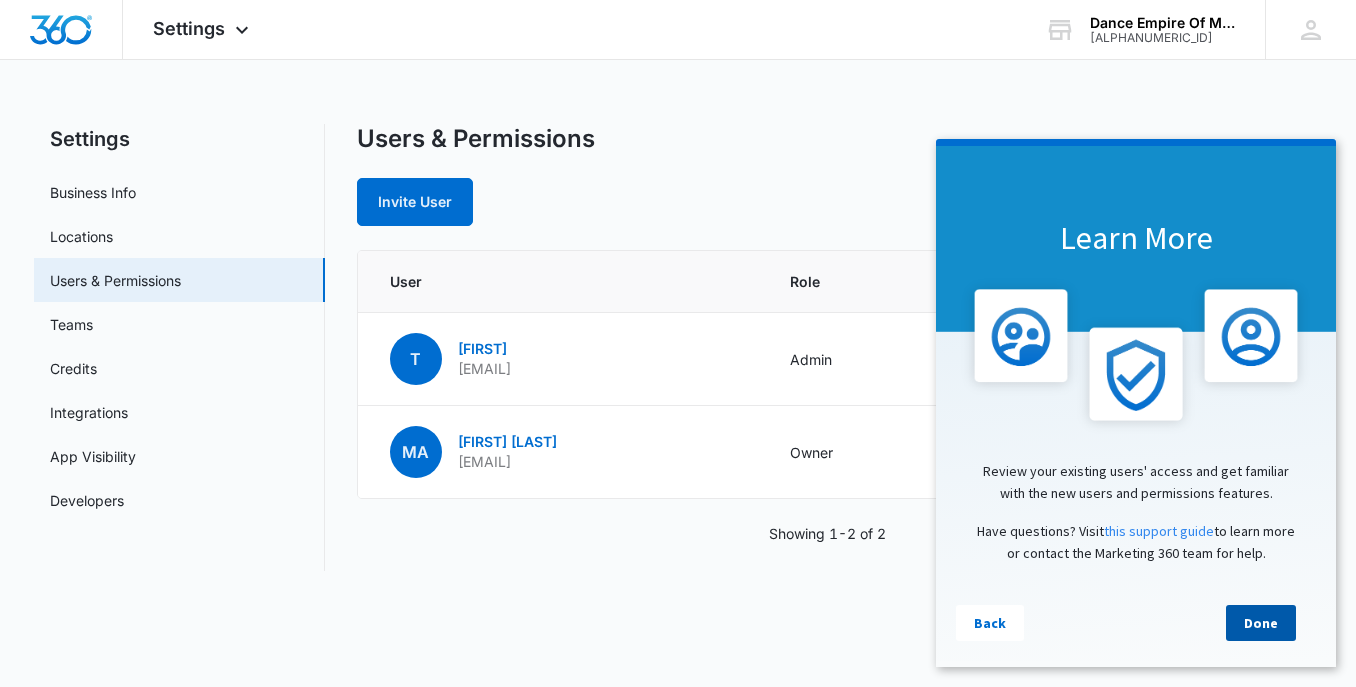 click on "Done" at bounding box center [1261, 623] 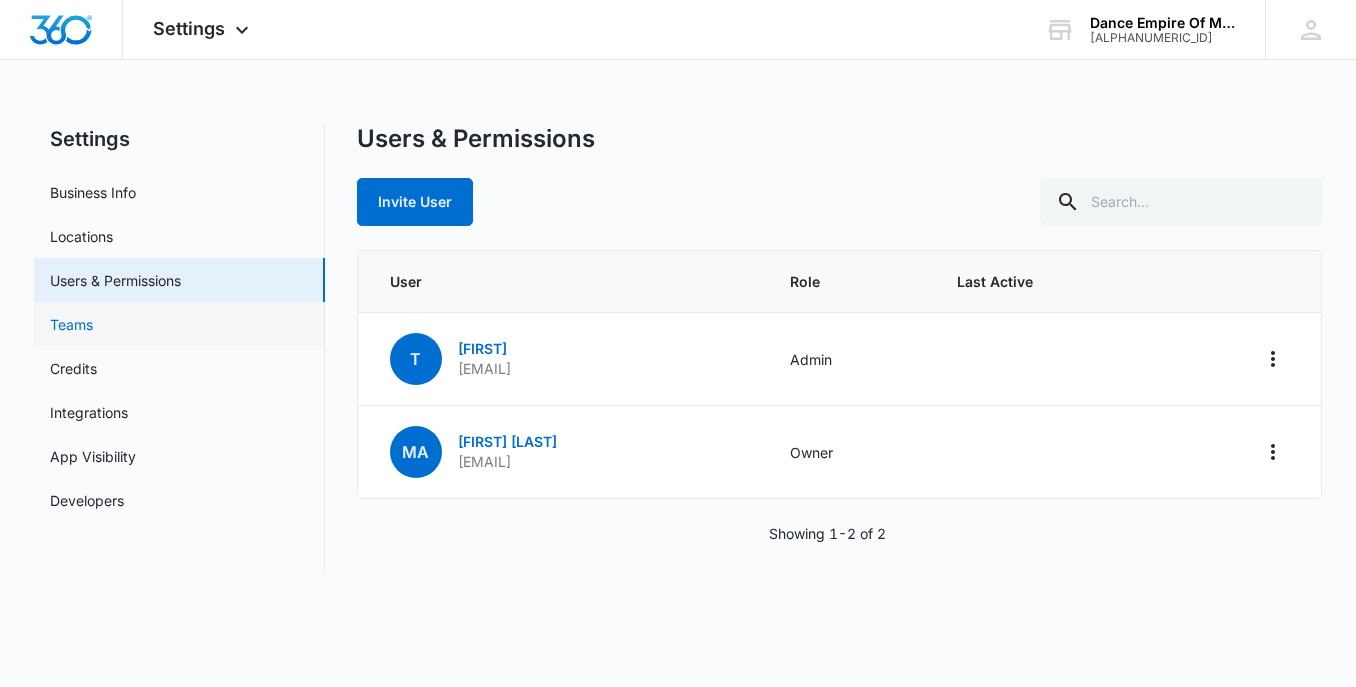 click on "Teams" at bounding box center (71, 324) 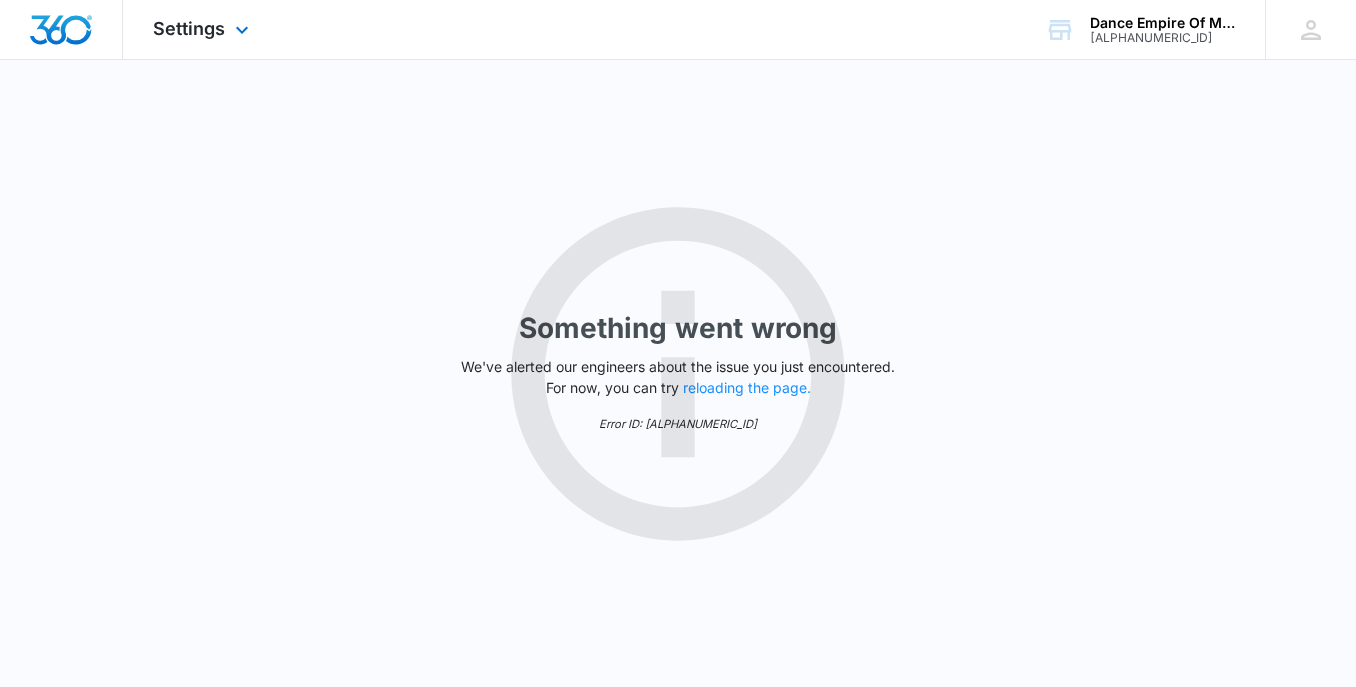 click on "Settings Apps Reputation Websites Forms CRM Email Social Shop Payments POS Content Ads Intelligence Files Brand Settings" at bounding box center [203, 29] 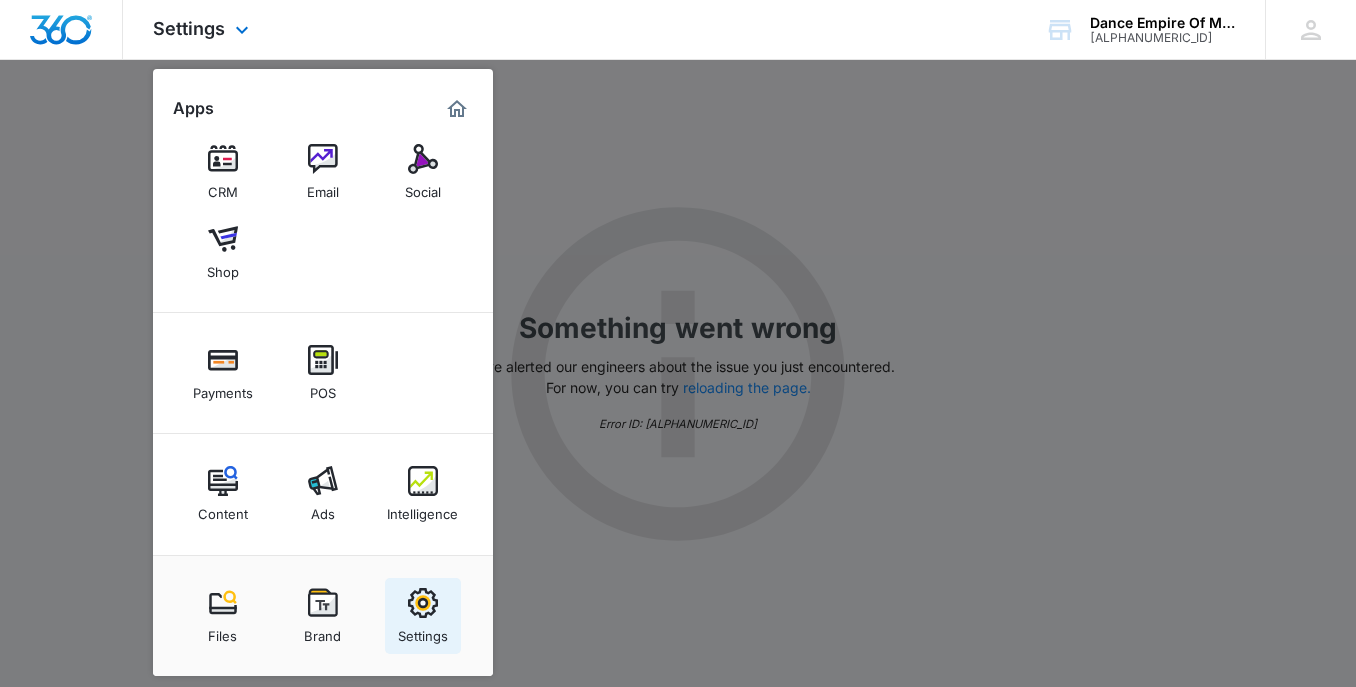 click at bounding box center [423, 603] 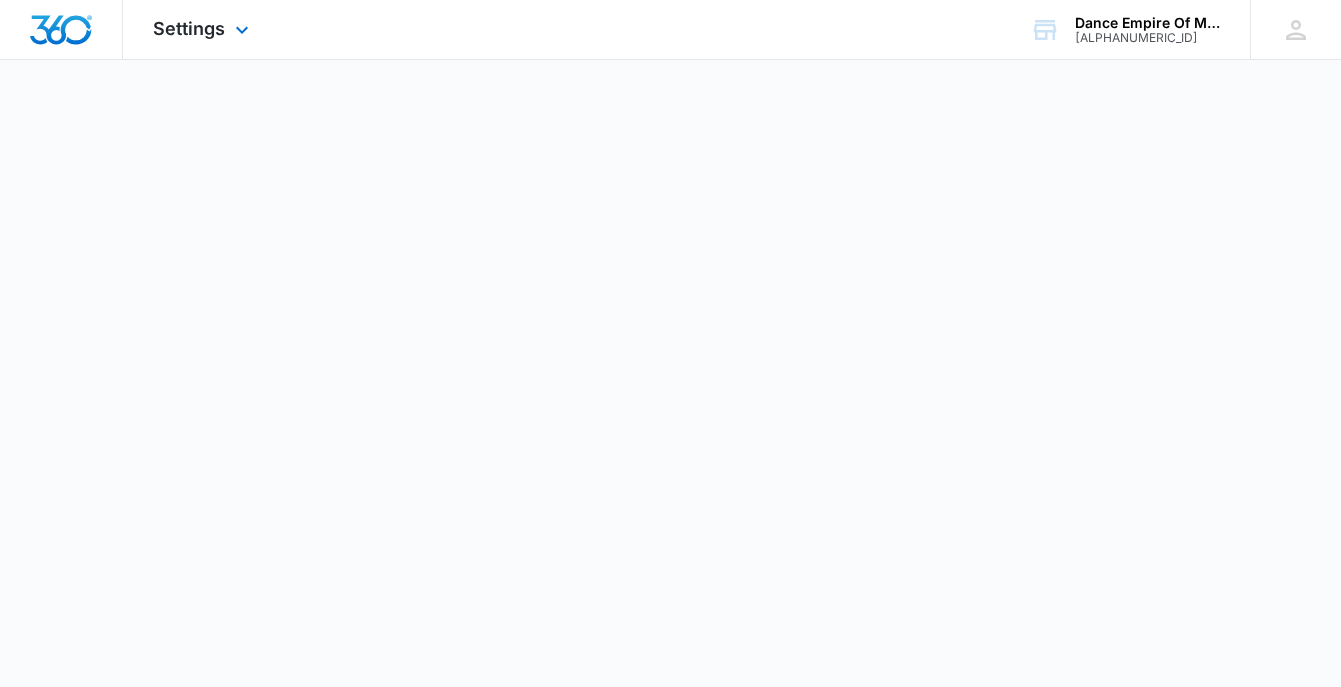 select on "33" 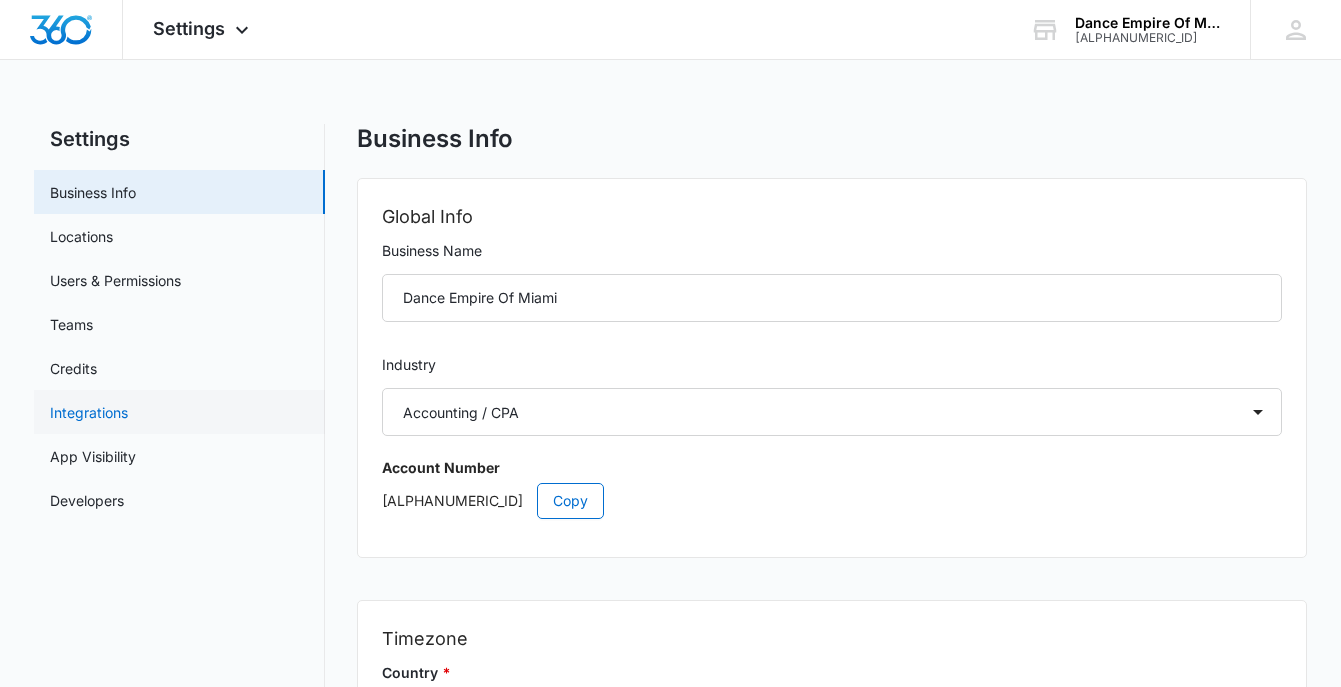 click on "Integrations" at bounding box center (89, 412) 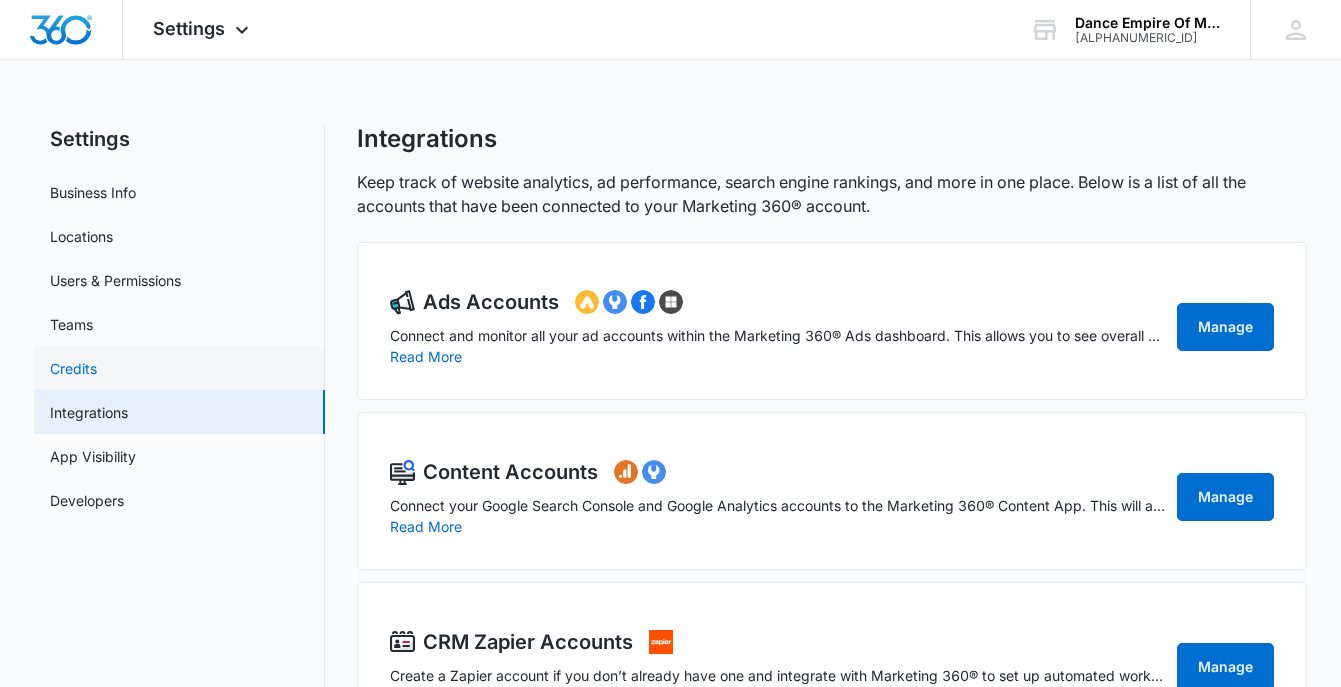click on "Credits" at bounding box center (73, 368) 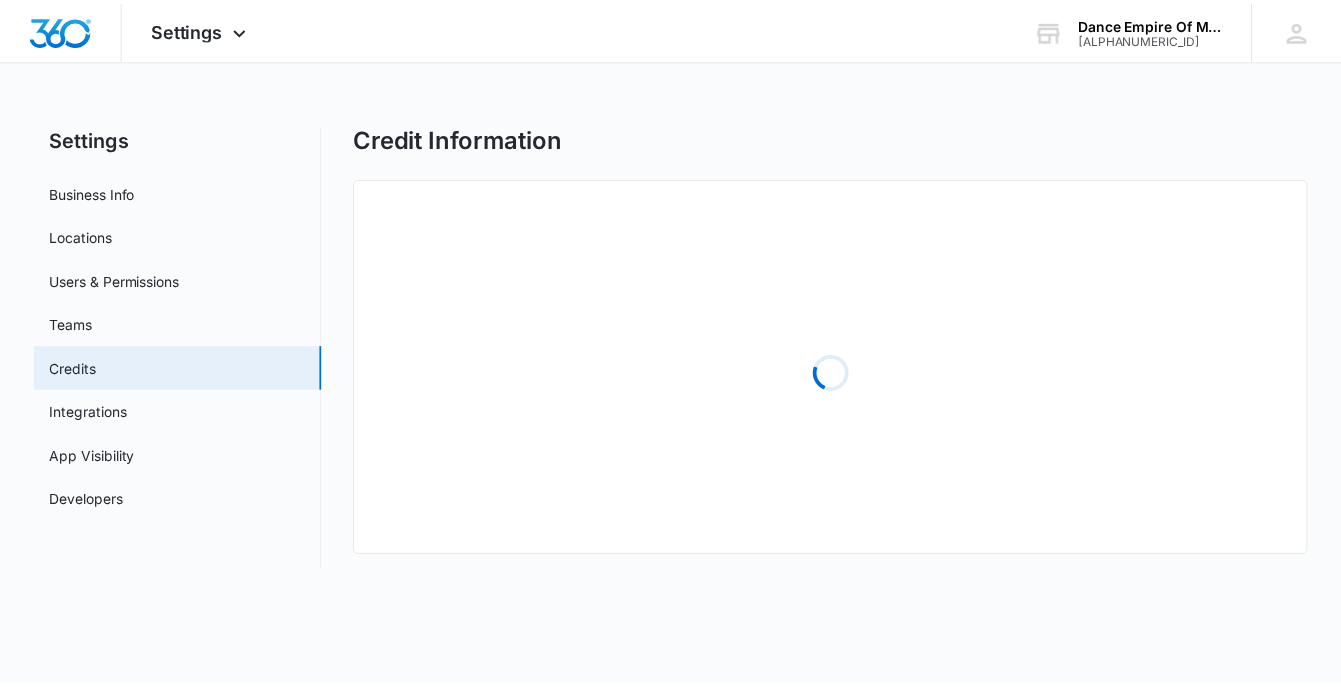 scroll, scrollTop: 0, scrollLeft: 0, axis: both 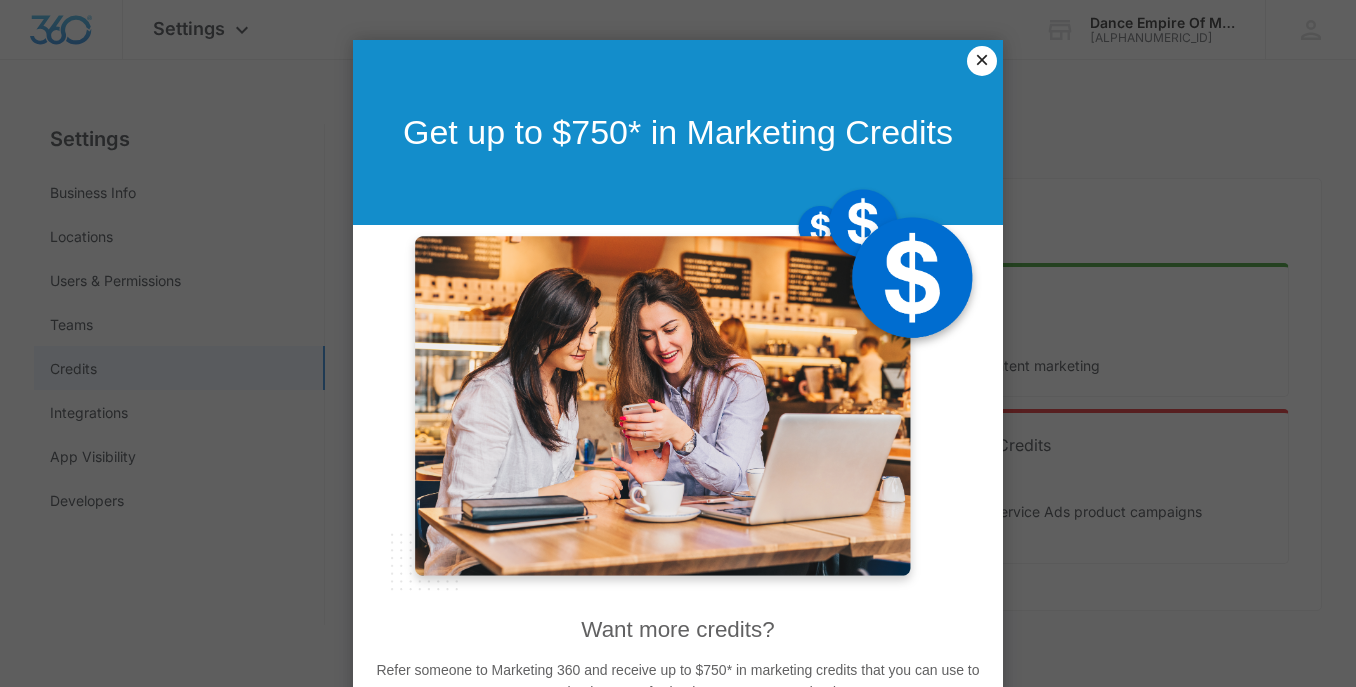 click on "×" at bounding box center [982, 61] 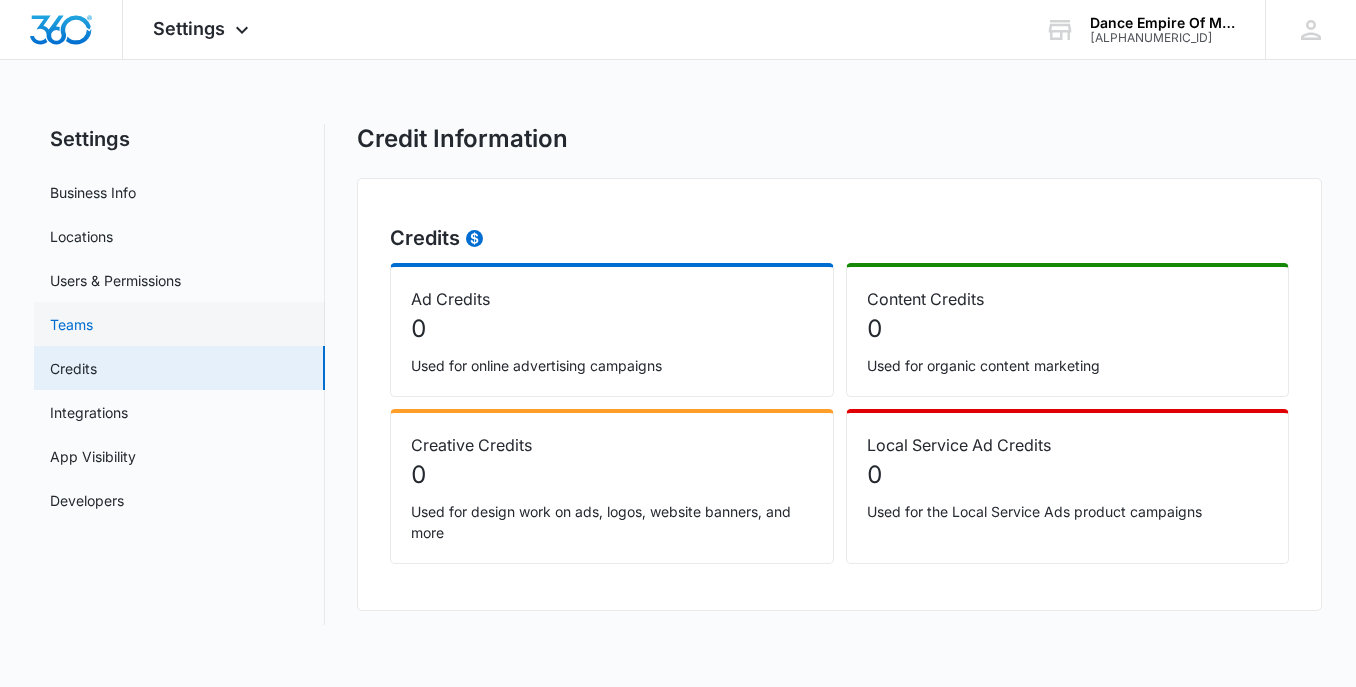 click on "Teams" at bounding box center [71, 324] 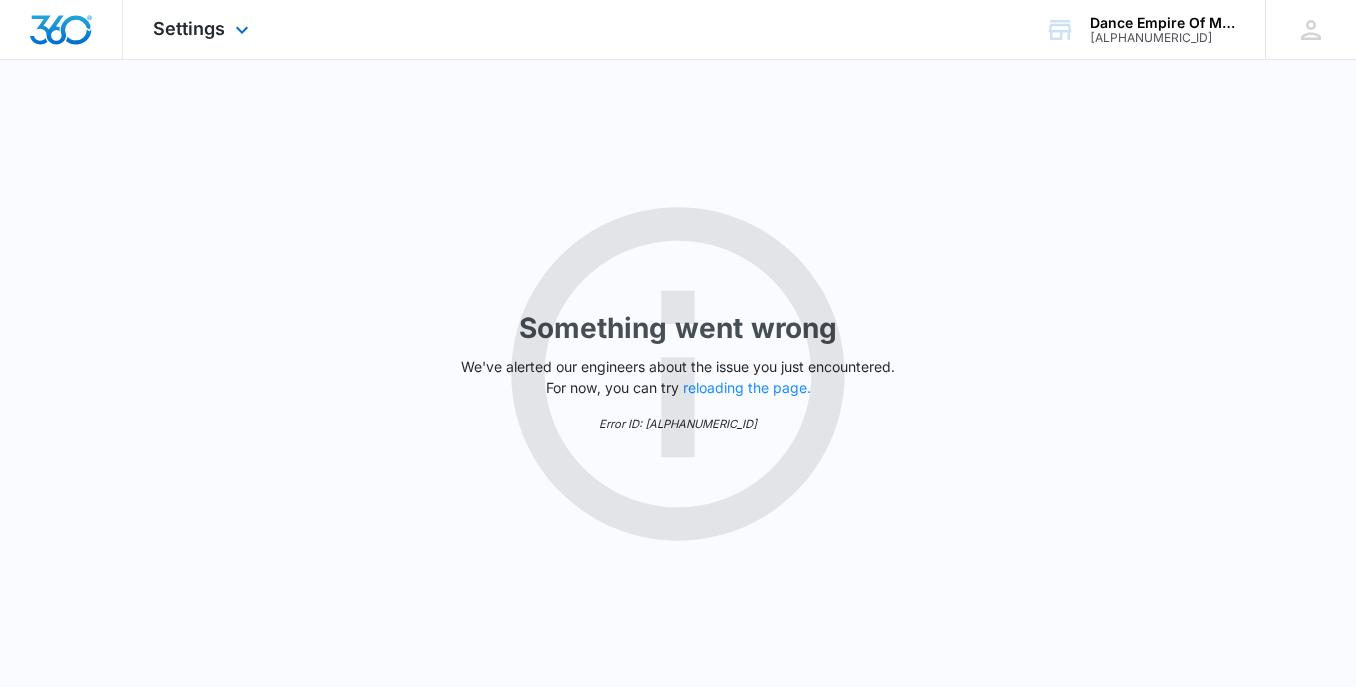 click on "Settings Apps Reputation Websites Forms CRM Email Social Shop Payments POS Content Ads Intelligence Files Brand Settings" at bounding box center [203, 29] 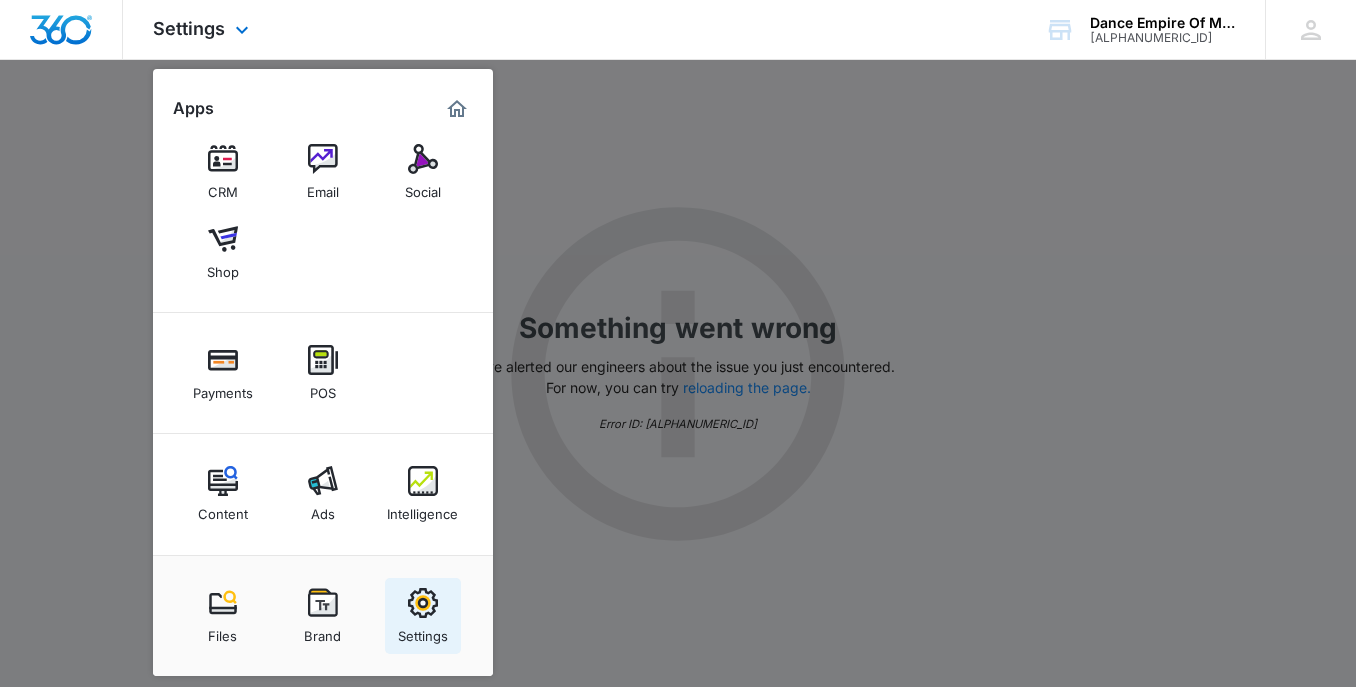 click at bounding box center [423, 603] 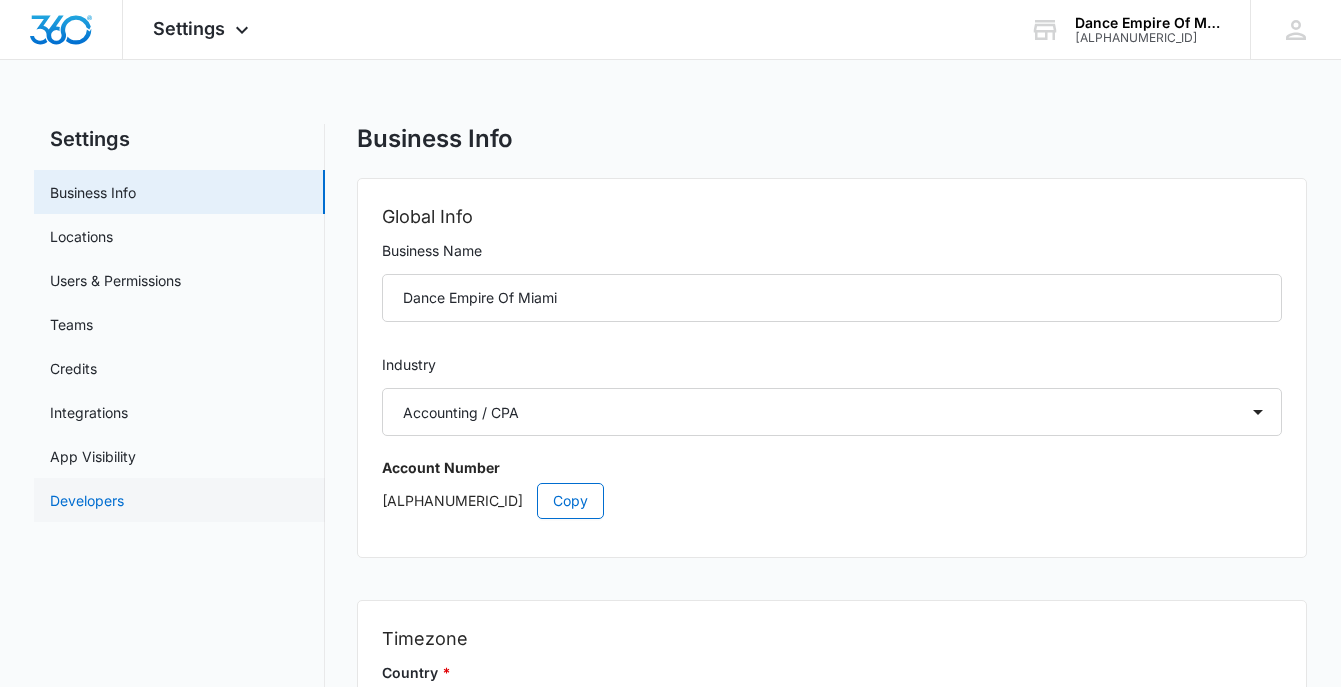 click on "Developers" at bounding box center [87, 500] 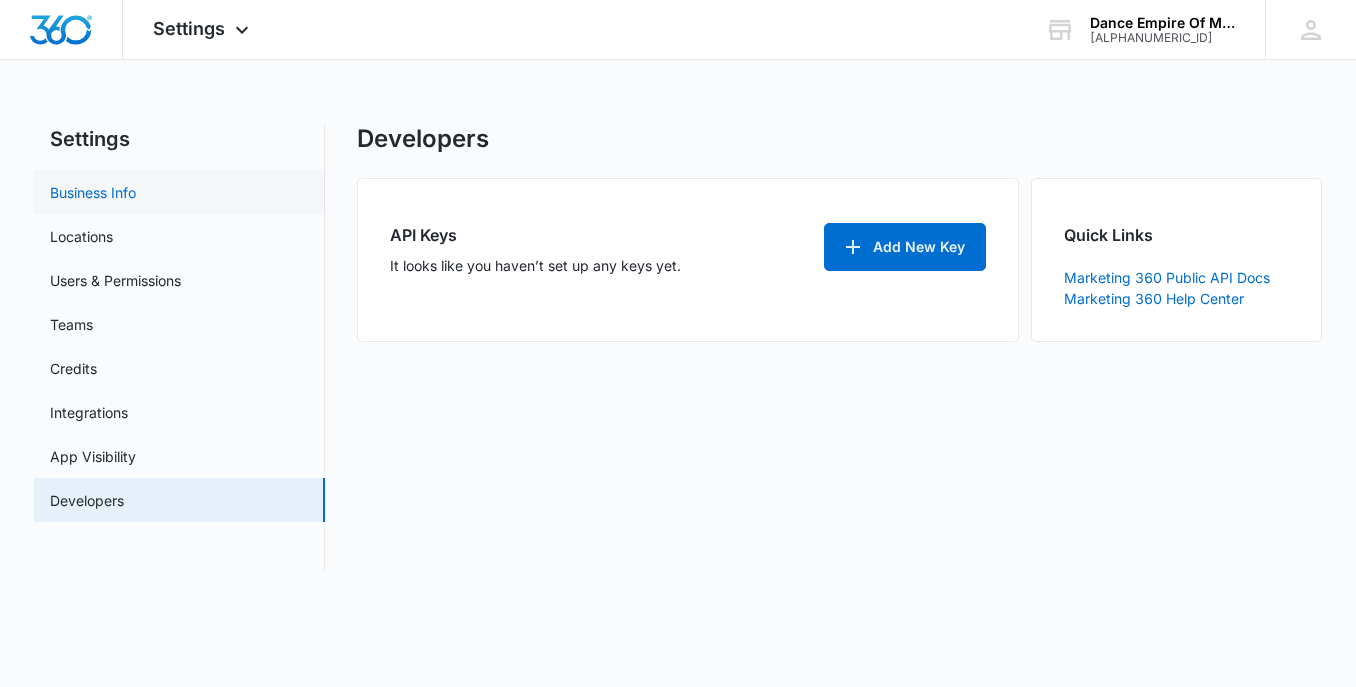 click on "Business Info" at bounding box center [93, 192] 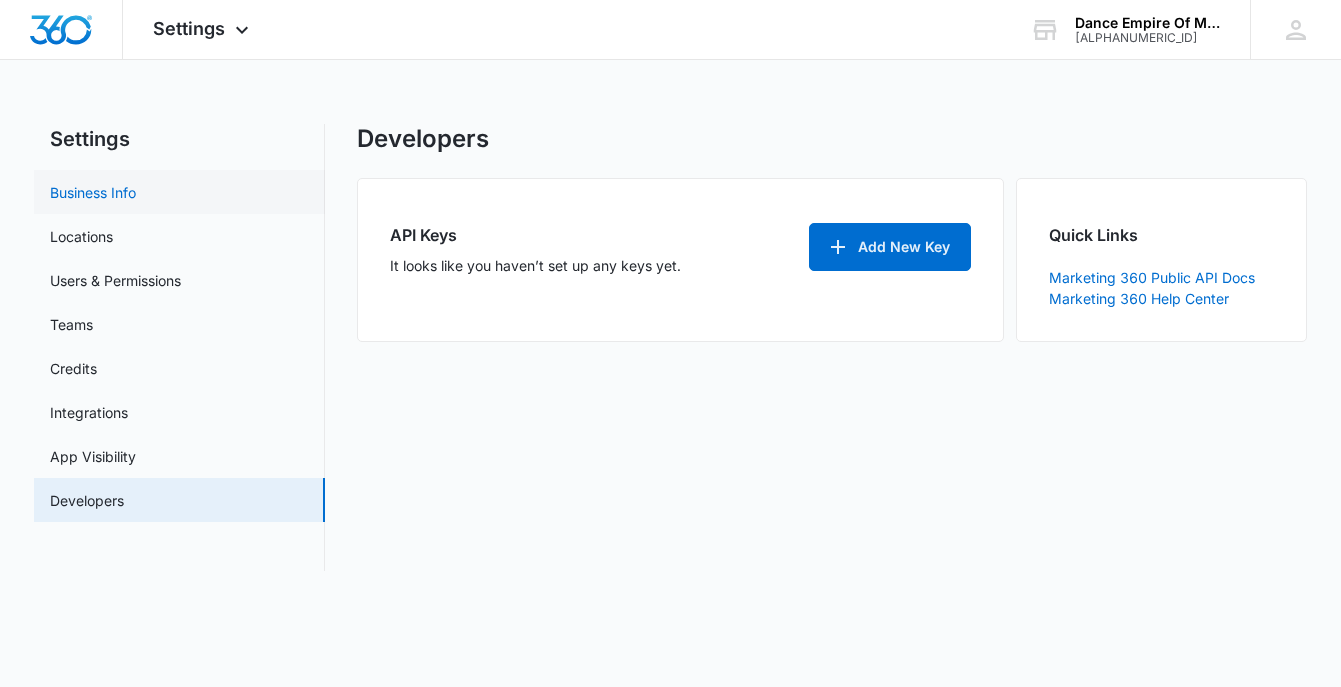 select on "33" 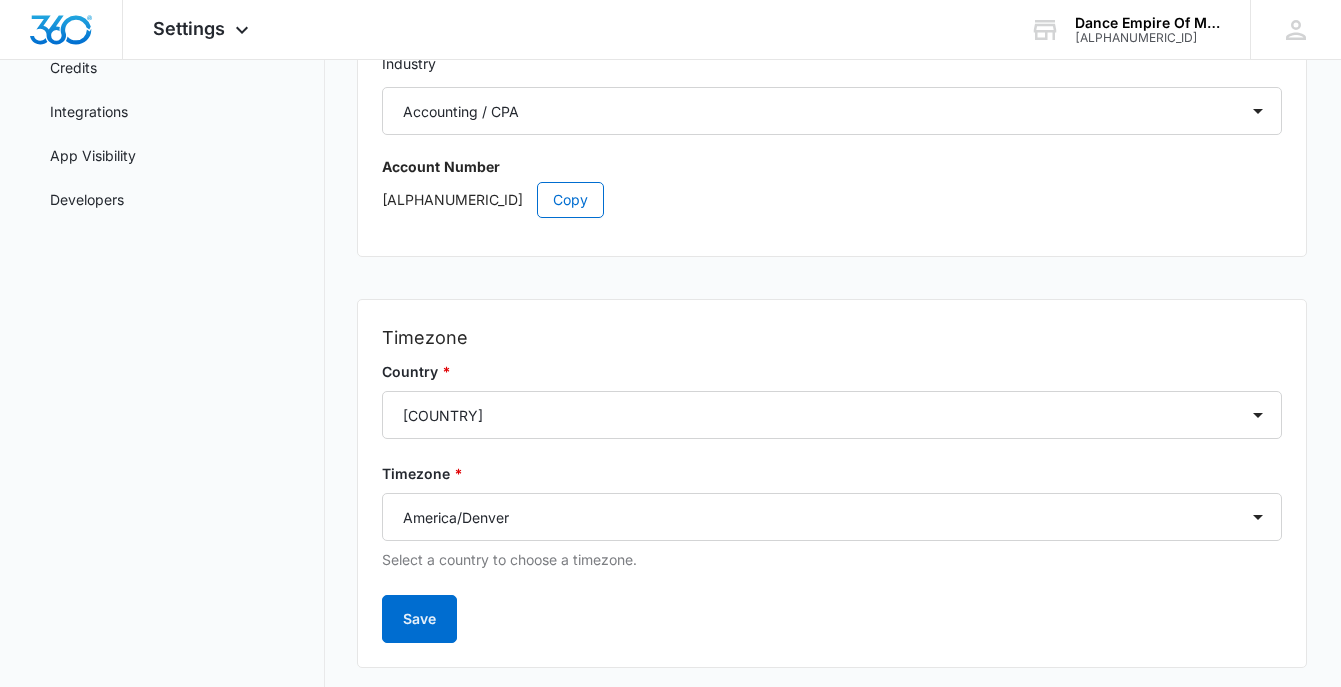 scroll, scrollTop: 0, scrollLeft: 0, axis: both 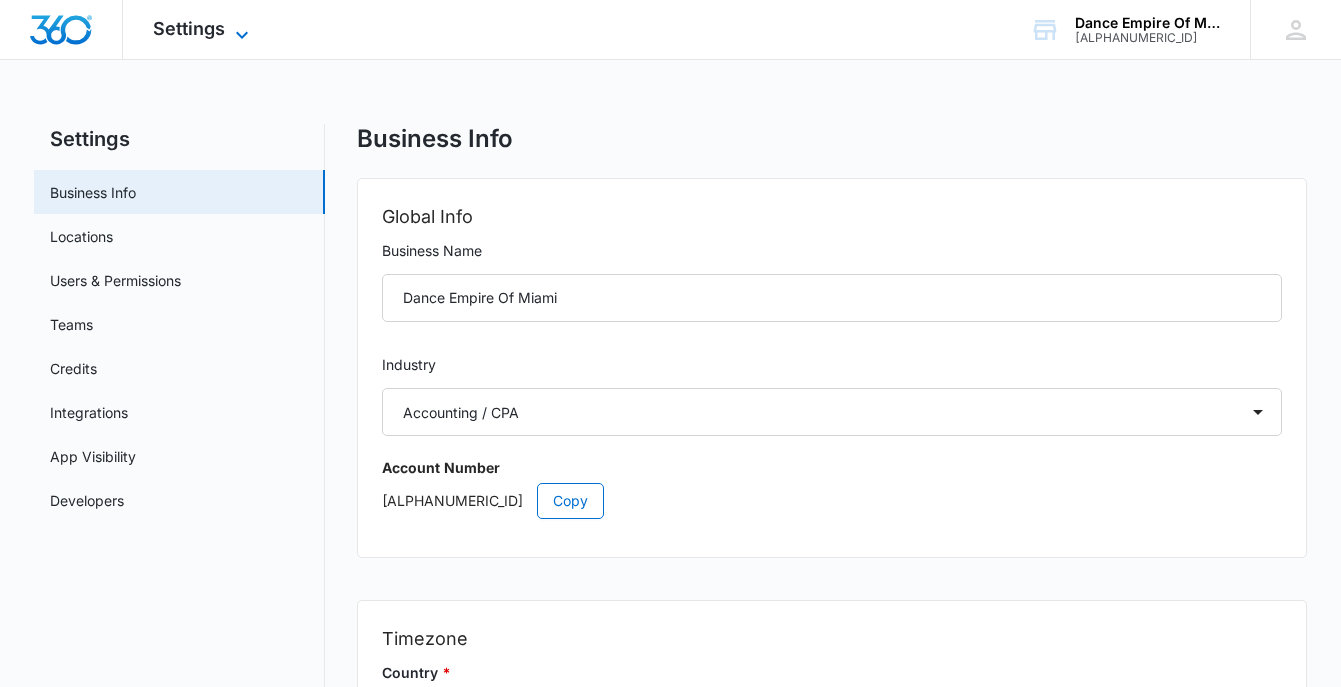 click on "Settings" at bounding box center (189, 28) 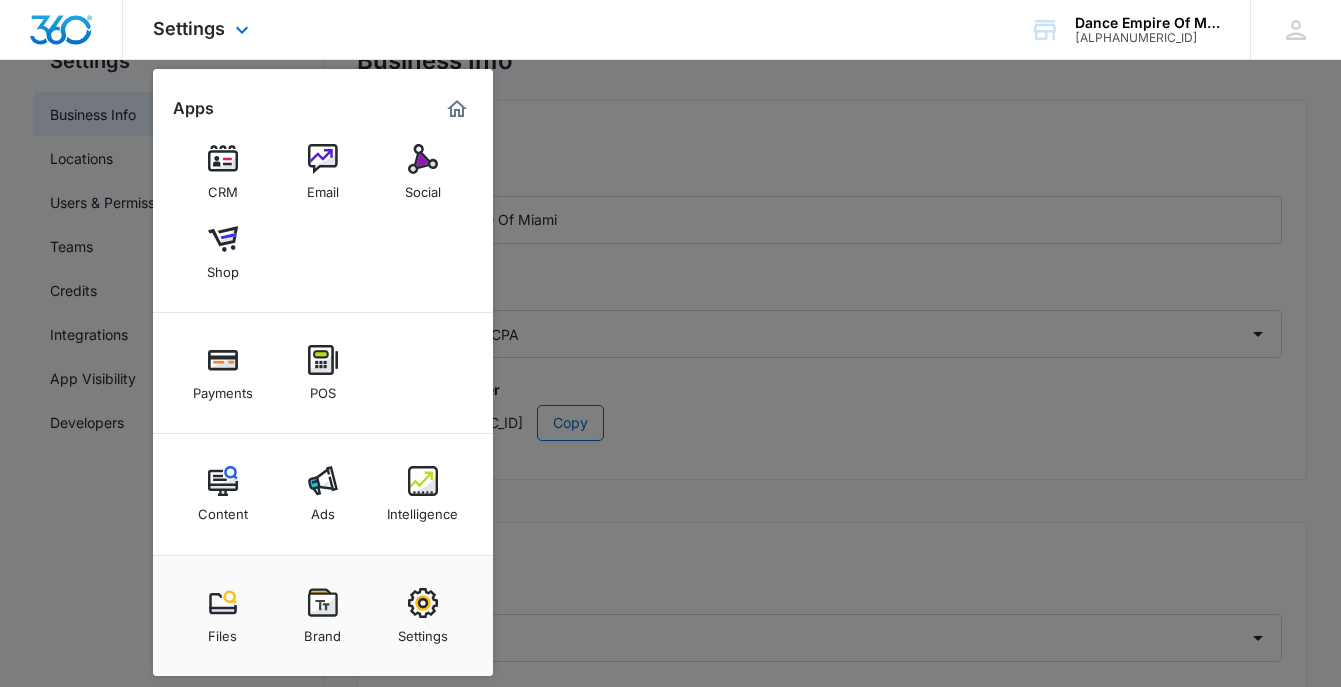 scroll, scrollTop: 80, scrollLeft: 0, axis: vertical 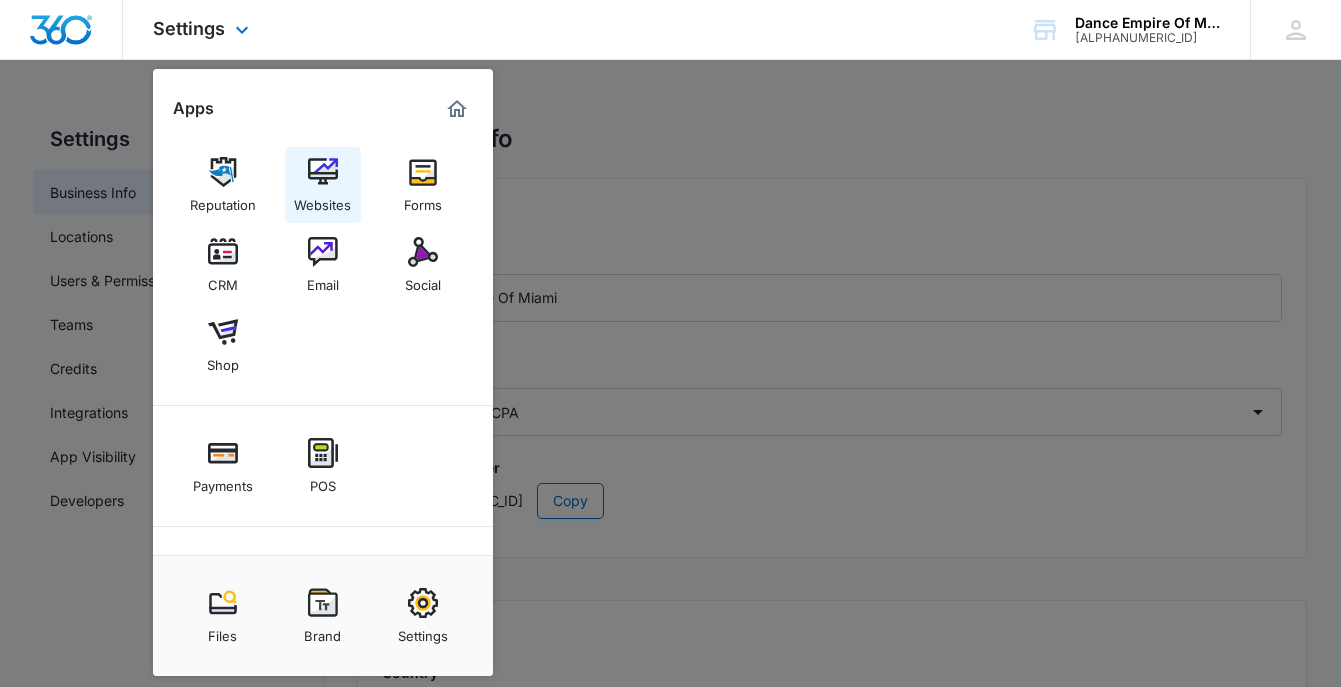 click at bounding box center (323, 172) 